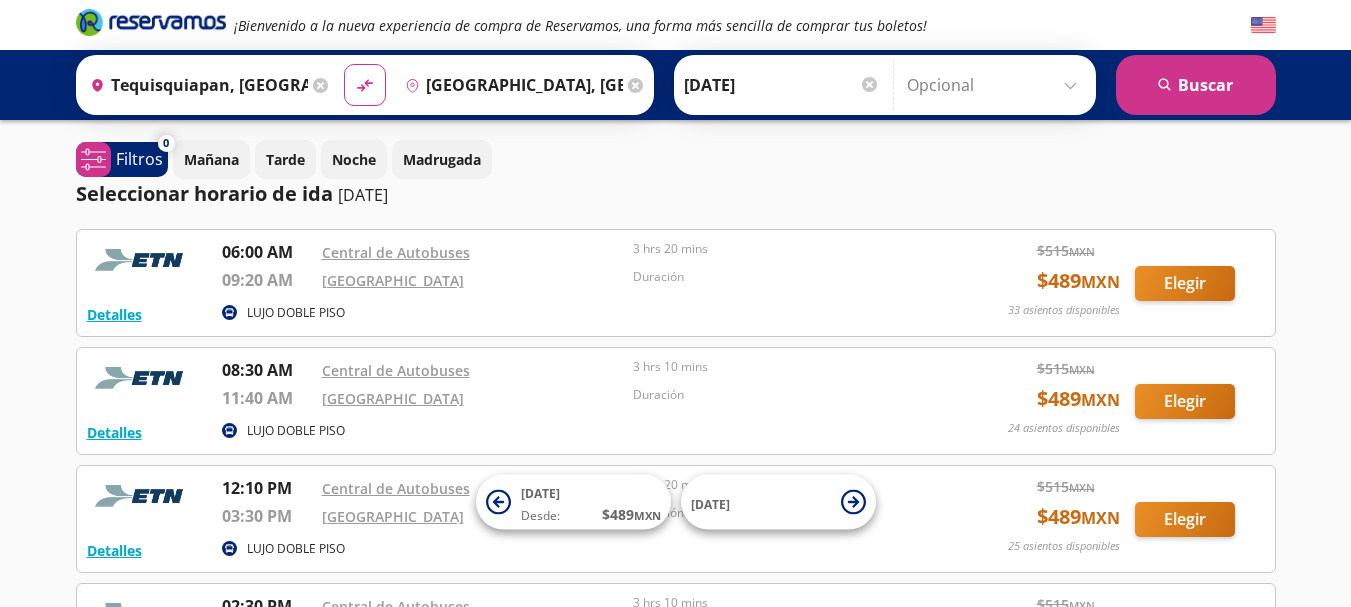 scroll, scrollTop: 0, scrollLeft: 0, axis: both 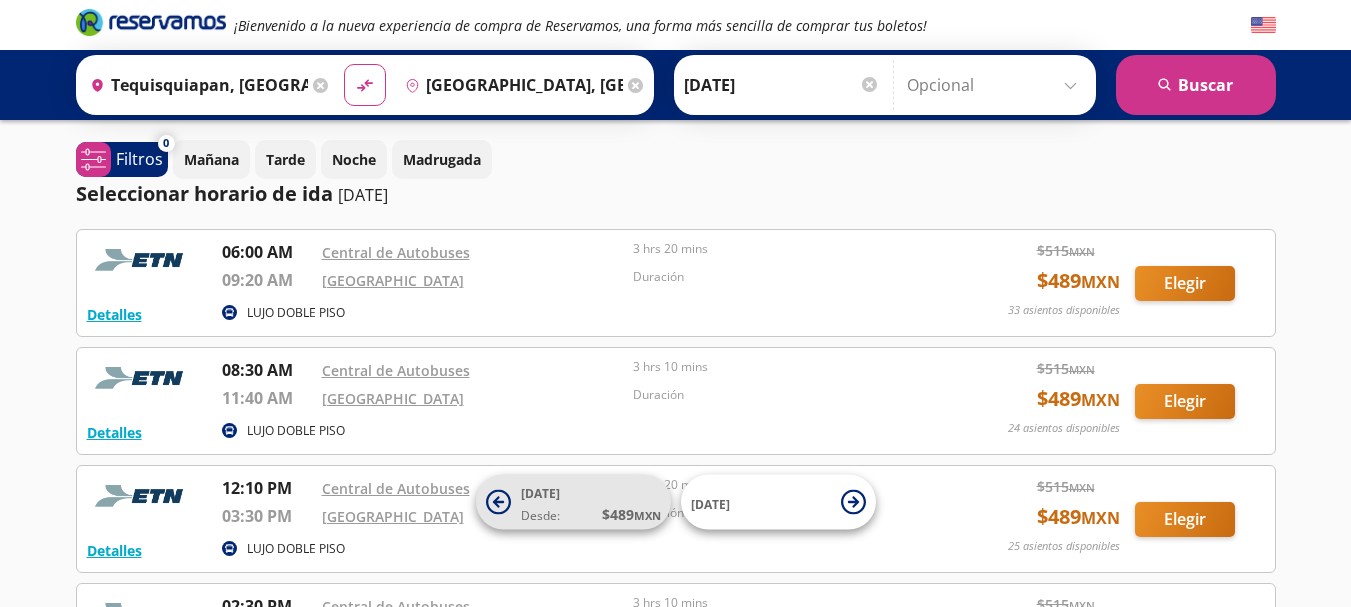 click on "Desde: $ 489  MXN" at bounding box center (591, 514) 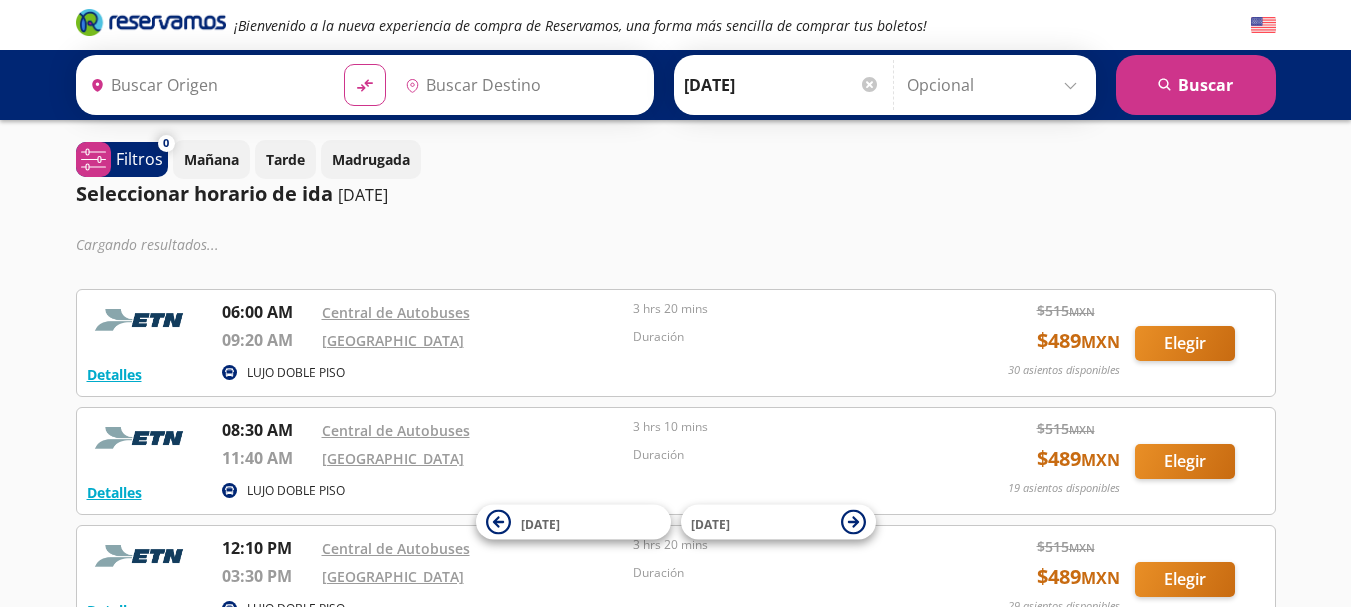 type on "Tequisquiapan, [GEOGRAPHIC_DATA]" 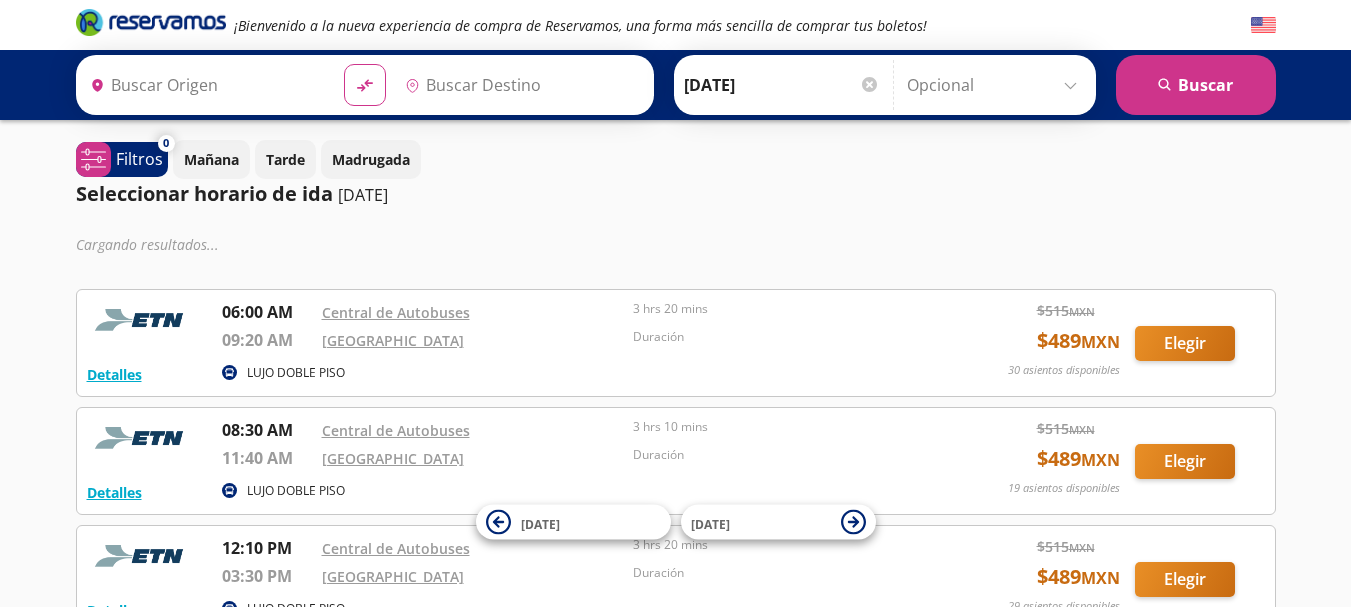 type on "[GEOGRAPHIC_DATA], [GEOGRAPHIC_DATA]" 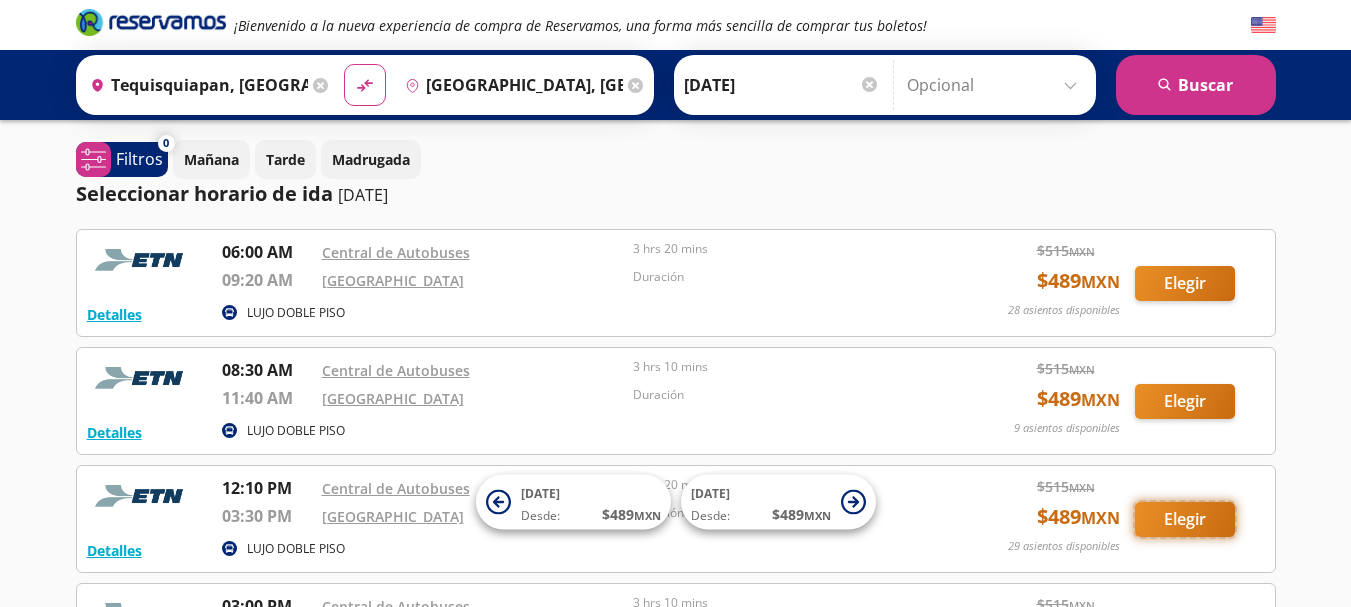 click on "Elegir" at bounding box center (1185, 519) 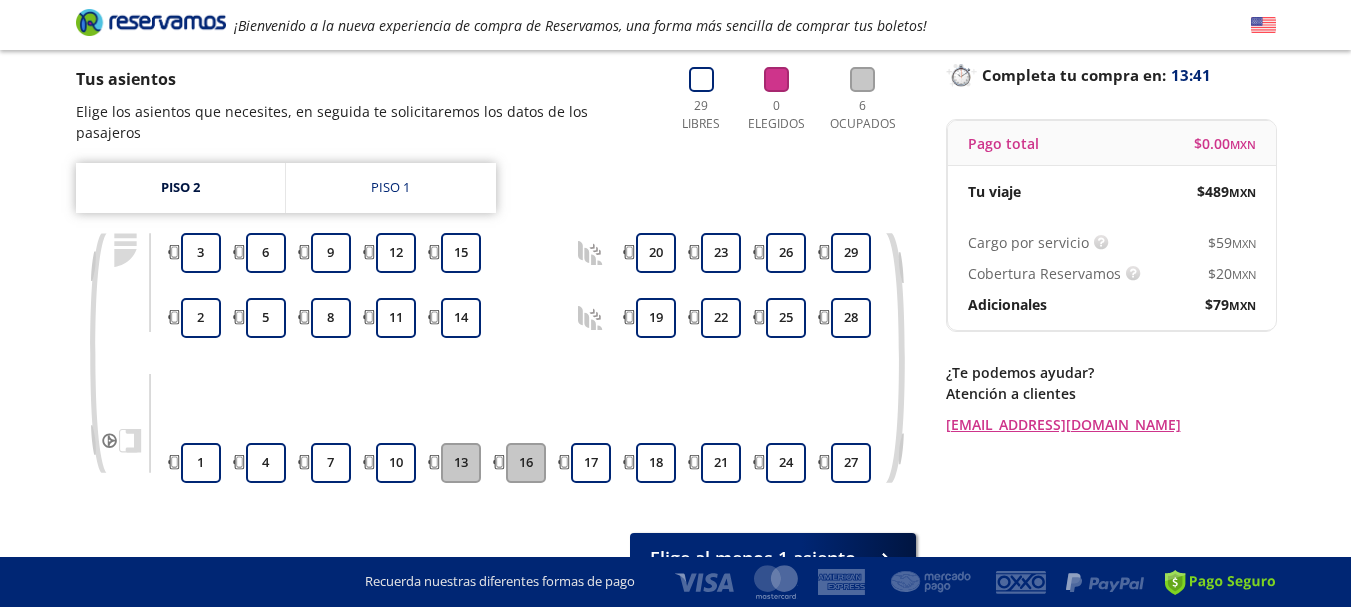 scroll, scrollTop: 141, scrollLeft: 0, axis: vertical 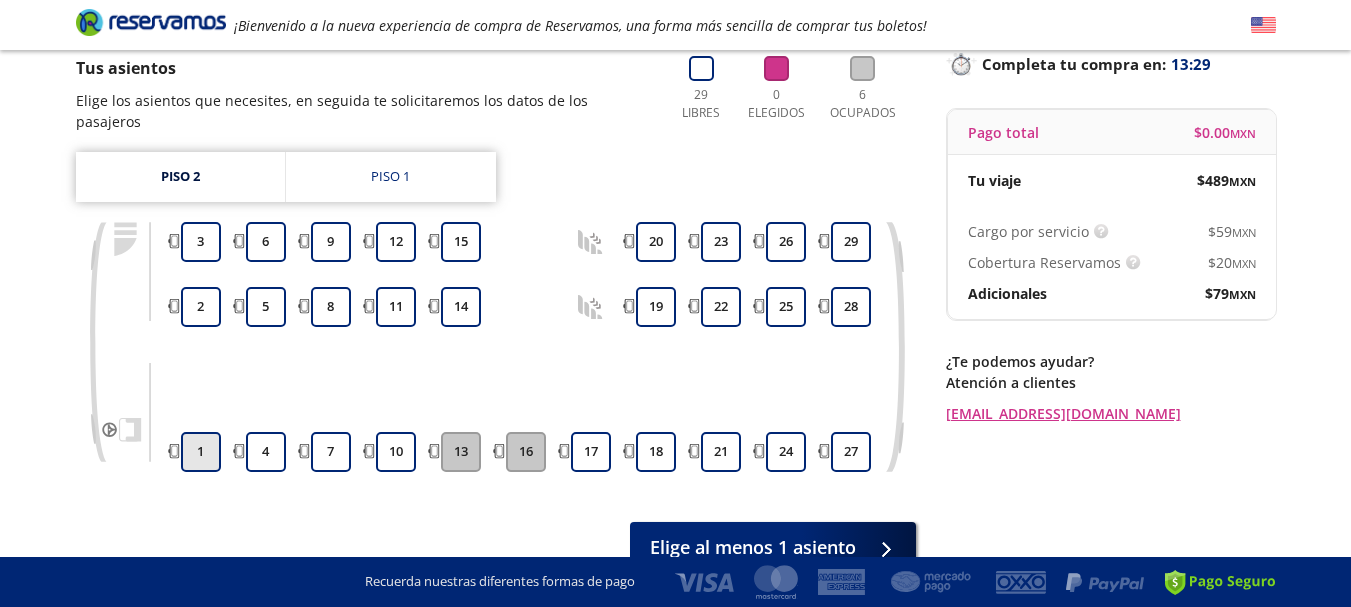click on "1" at bounding box center [201, 452] 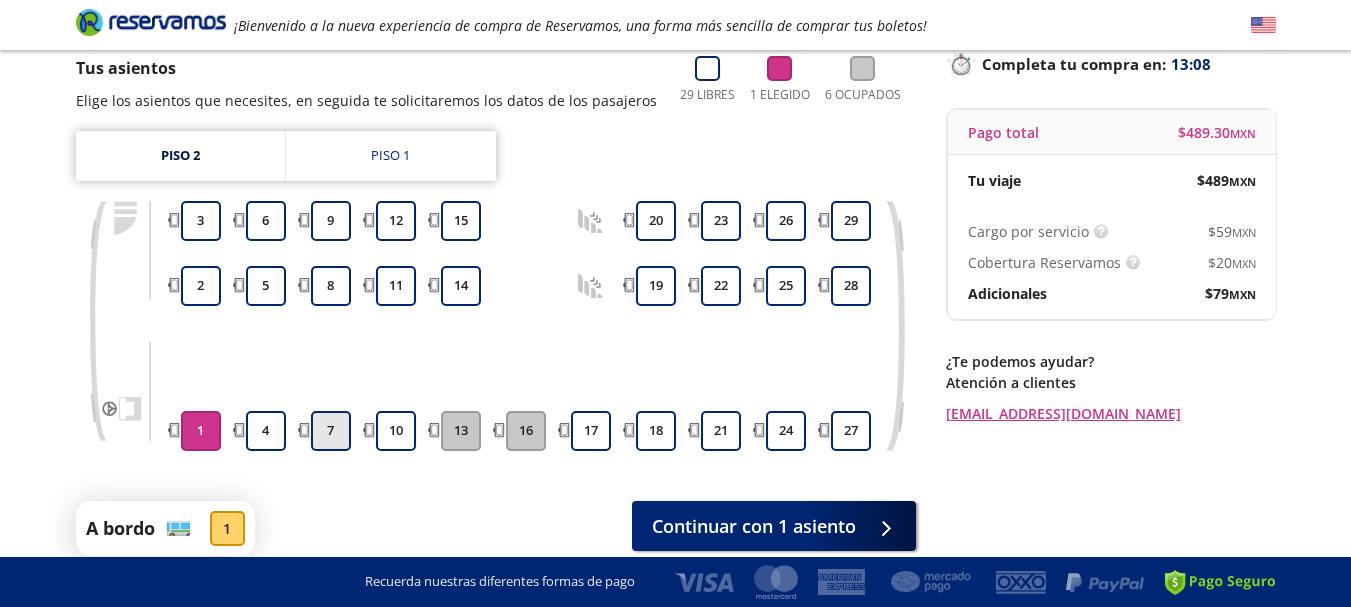 click on "7" at bounding box center [331, 431] 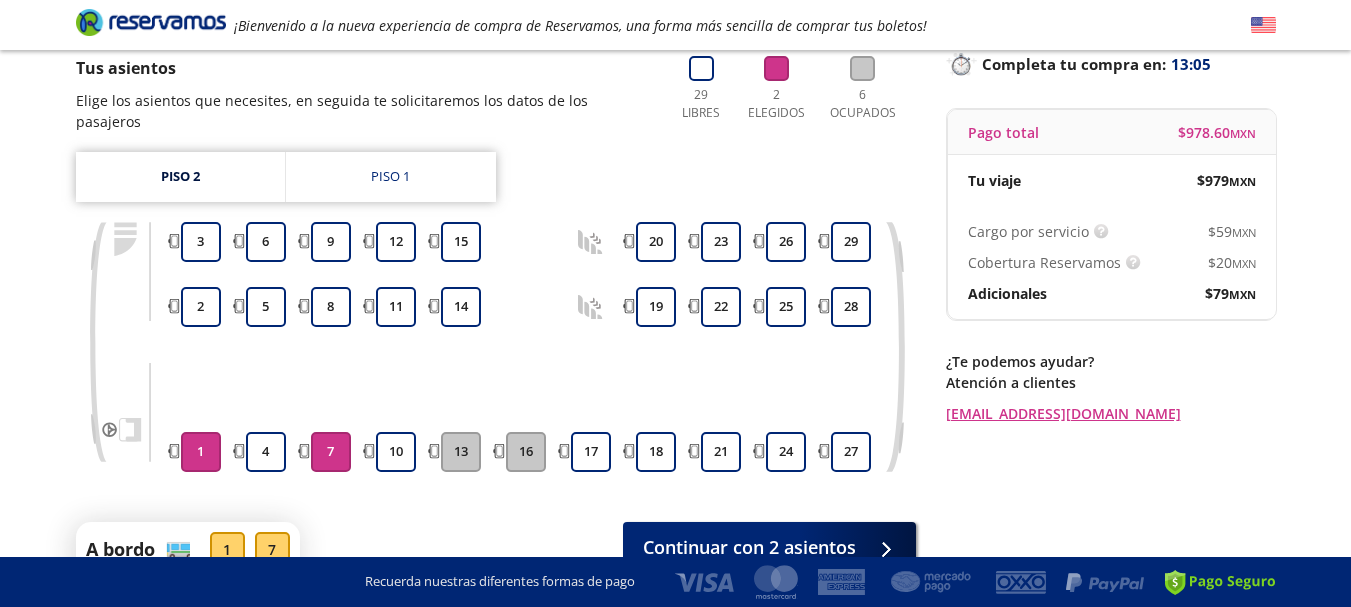 click on "1" at bounding box center [201, 452] 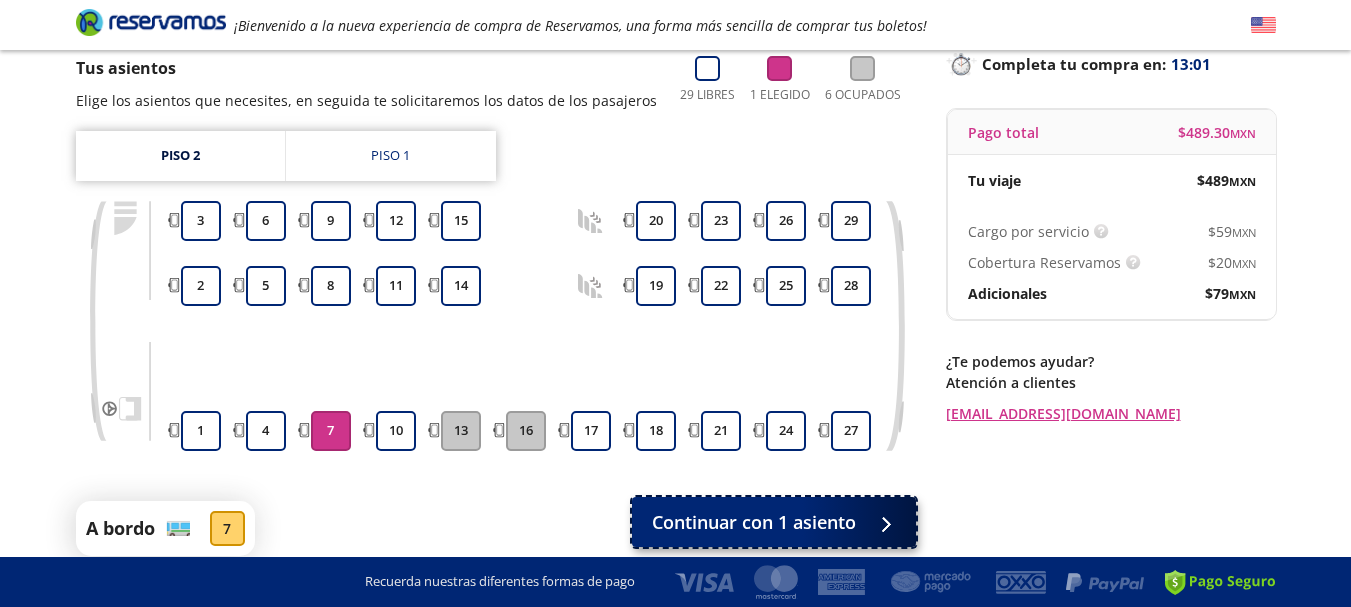 click on "Continuar con 1 asiento" at bounding box center (754, 522) 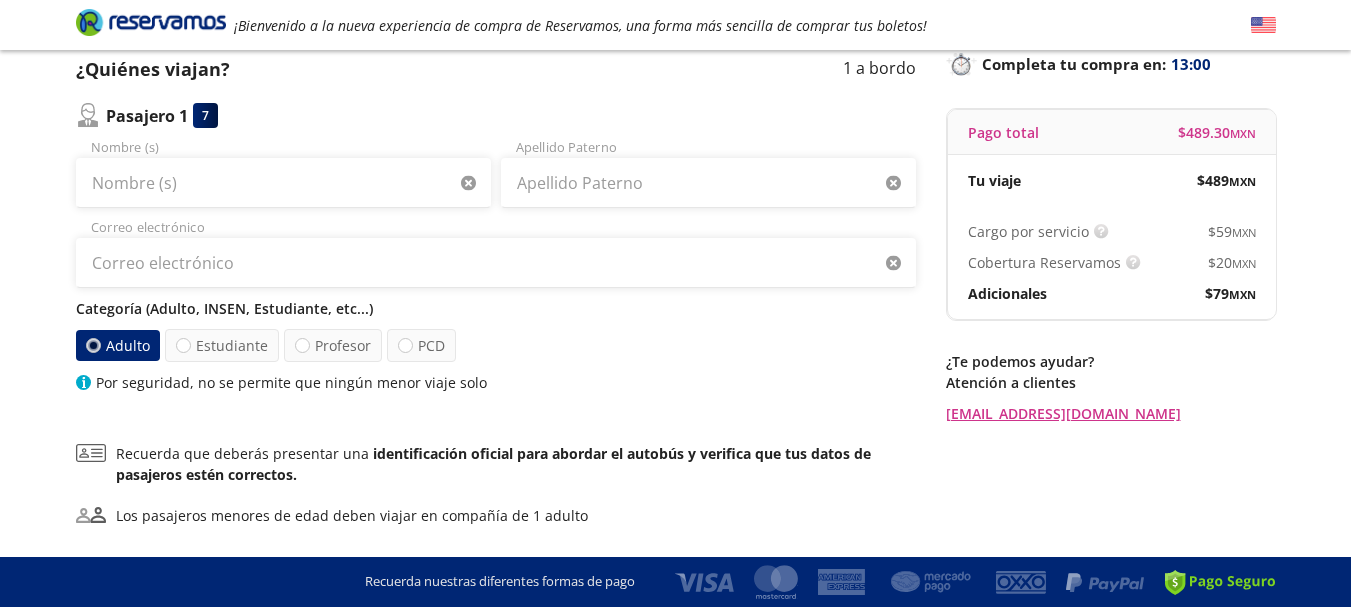 scroll, scrollTop: 0, scrollLeft: 0, axis: both 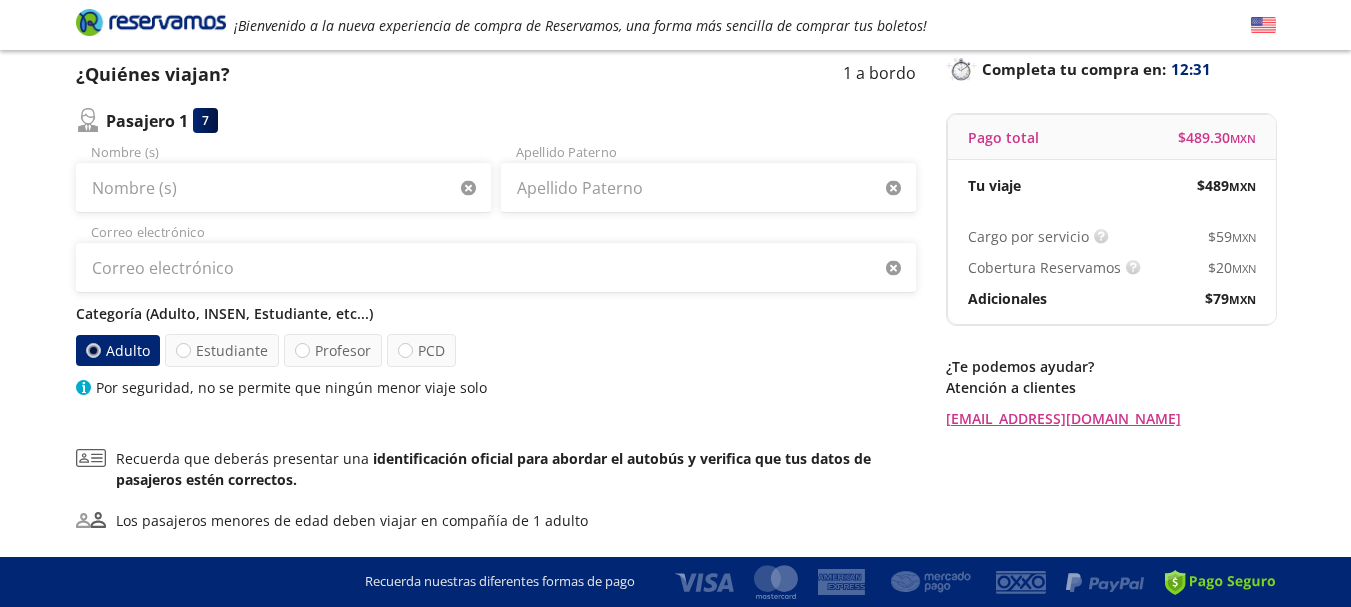 click on "Adulto" at bounding box center [117, 350] 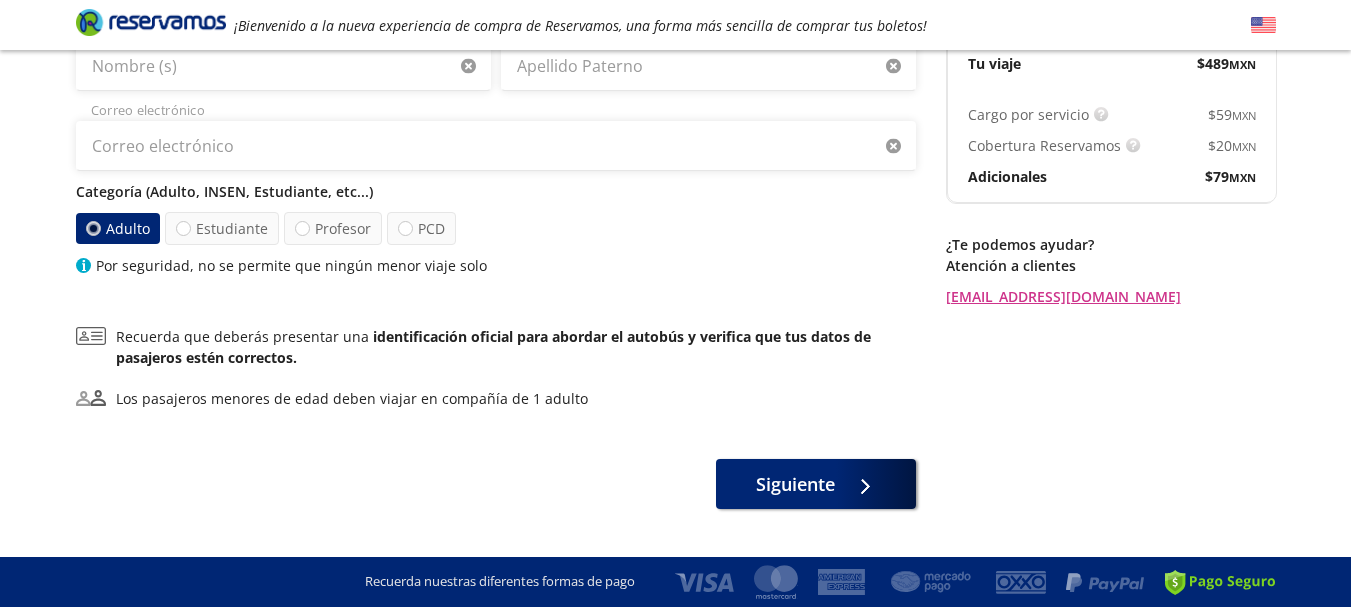 scroll, scrollTop: 262, scrollLeft: 0, axis: vertical 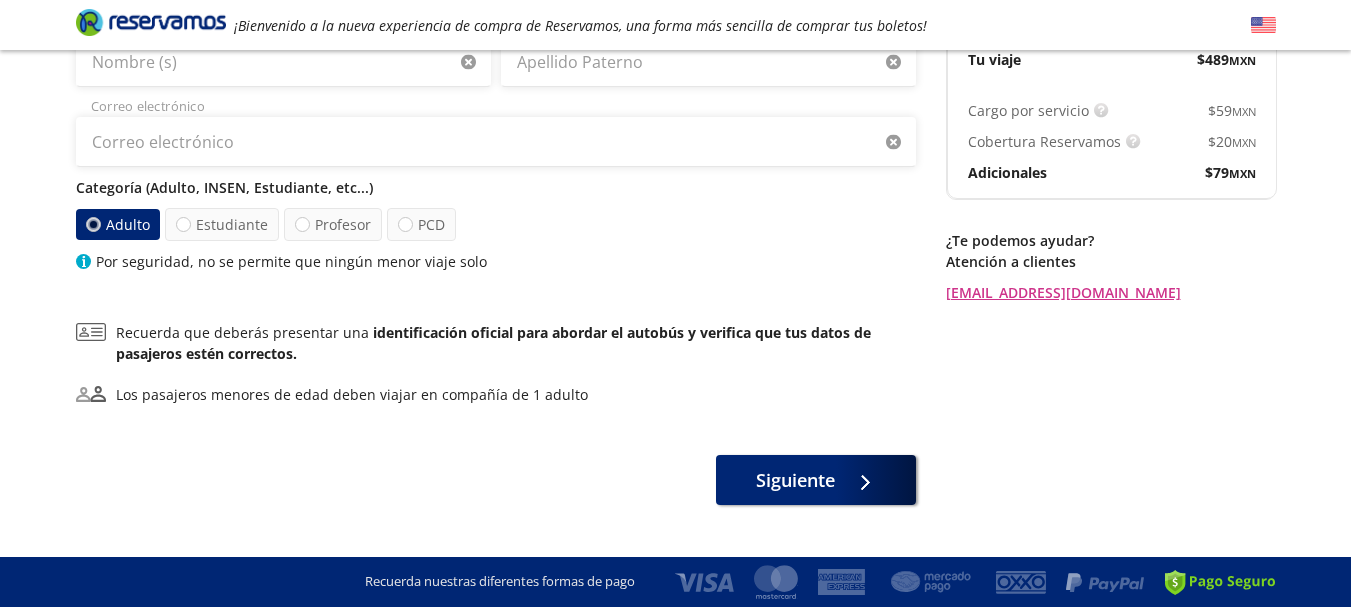 click on "Group 9 Created with Sketch. Datos para la compra Tequisquiapan  -  [GEOGRAPHIC_DATA] ¡Bienvenido a la nueva experiencia de compra de Reservamos, una forma más sencilla de comprar tus boletos! Completa tu compra en : 12:13 Tequisquiapan  -  [GEOGRAPHIC_DATA] 126 Tu viaje de ida 12:10 PM [DATE] Detalles Completa tu compra en : 12:13 Asientos  de [PERSON_NAME] [GEOGRAPHIC_DATA] 2 de 3 ¿Quiénes viajan? 1 a bordo Pasajero 1 7 Nombre (s) Apellido Paterno Correo electrónico Categoría (Adulto, INSEN, Estudiante, etc...) Adulto Estudiante Profesor PCD Por seguridad, no se permite que ningún menor viaje solo Recuerda que deberás presentar una   identificación oficial para abordar el autobús y verifica que tus datos de pasajeros estén correctos. Los pasajeros menores de edad deben viajar en compañía de 1 adulto Siguiente Regresar a Horarios Completa tu compra en : 12:13 Pago total $ 489.30  MXN Tu viaje  $ 489  MXN Cargo por servicio  $ 59  MXN Cobertura Reservamos  $ 20  MXN Adicionales  $ 79  MXN ..." at bounding box center [675, 191] 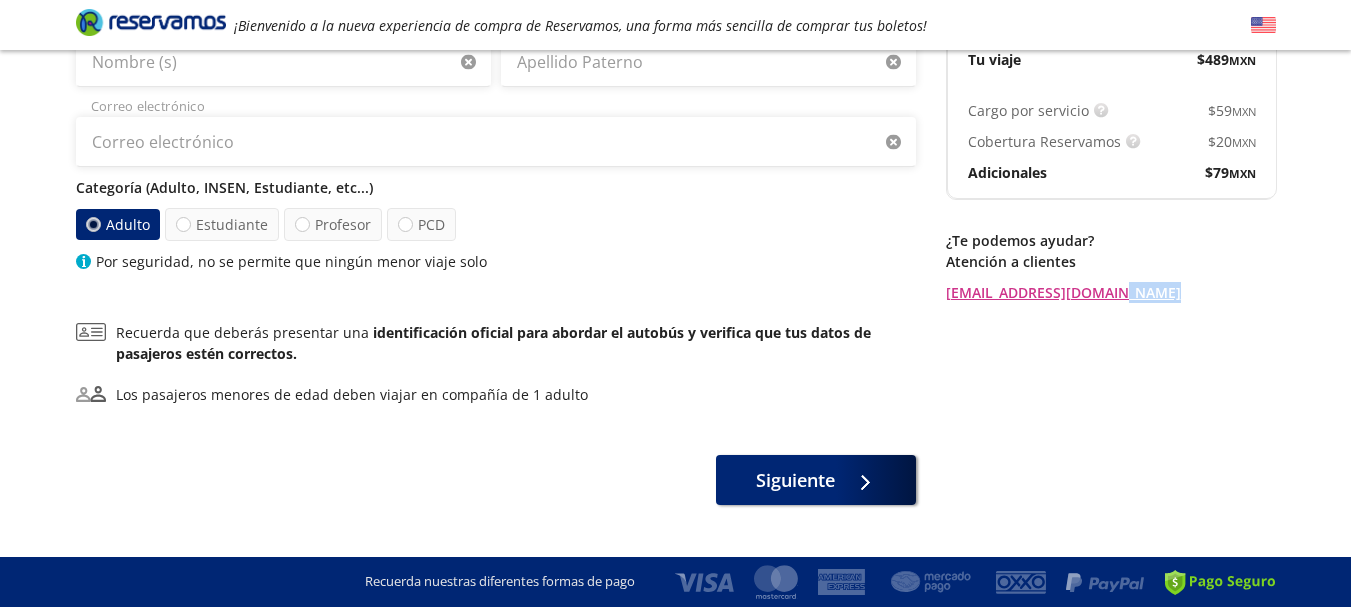drag, startPoint x: 1344, startPoint y: 497, endPoint x: 1361, endPoint y: 494, distance: 17.262676 